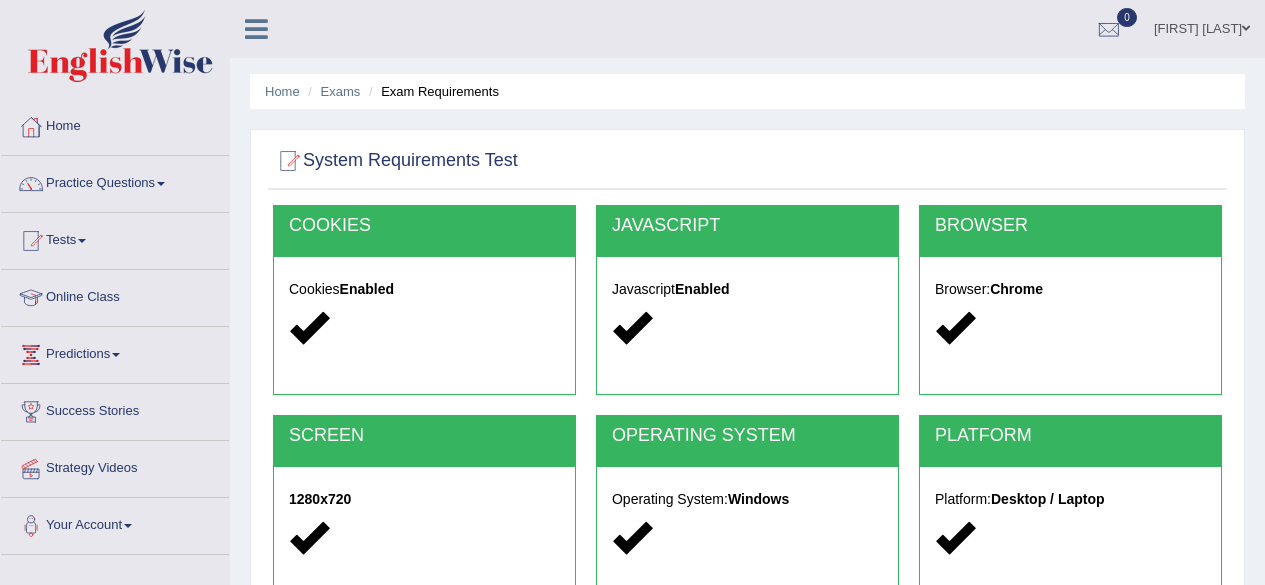 scroll, scrollTop: 426, scrollLeft: 0, axis: vertical 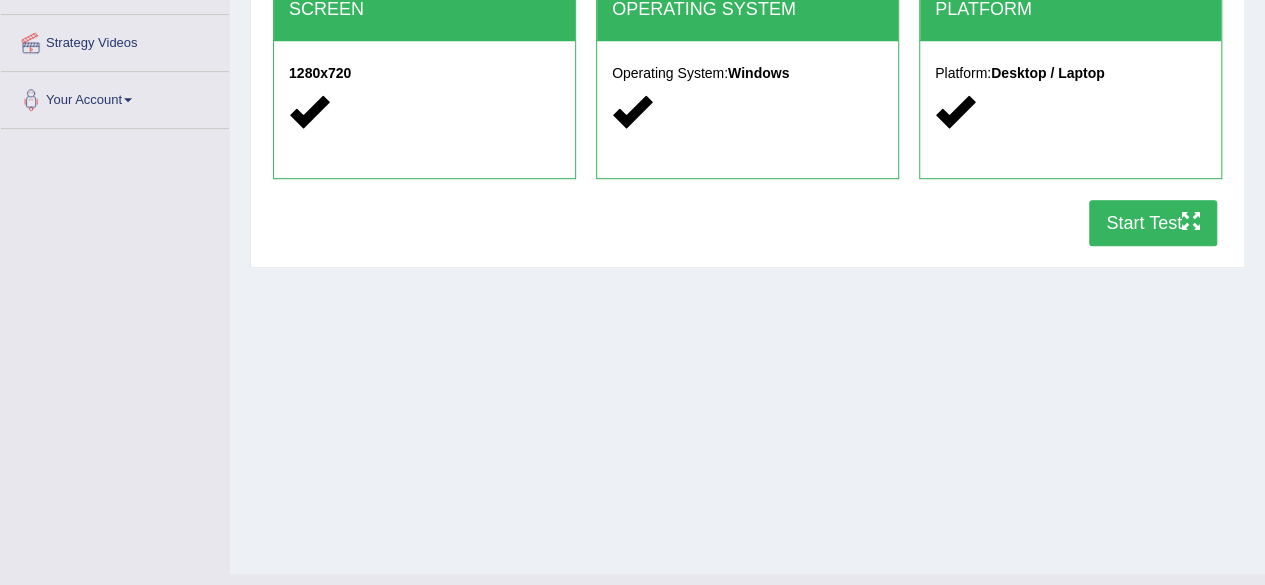 click on "Start Test" at bounding box center (1153, 223) 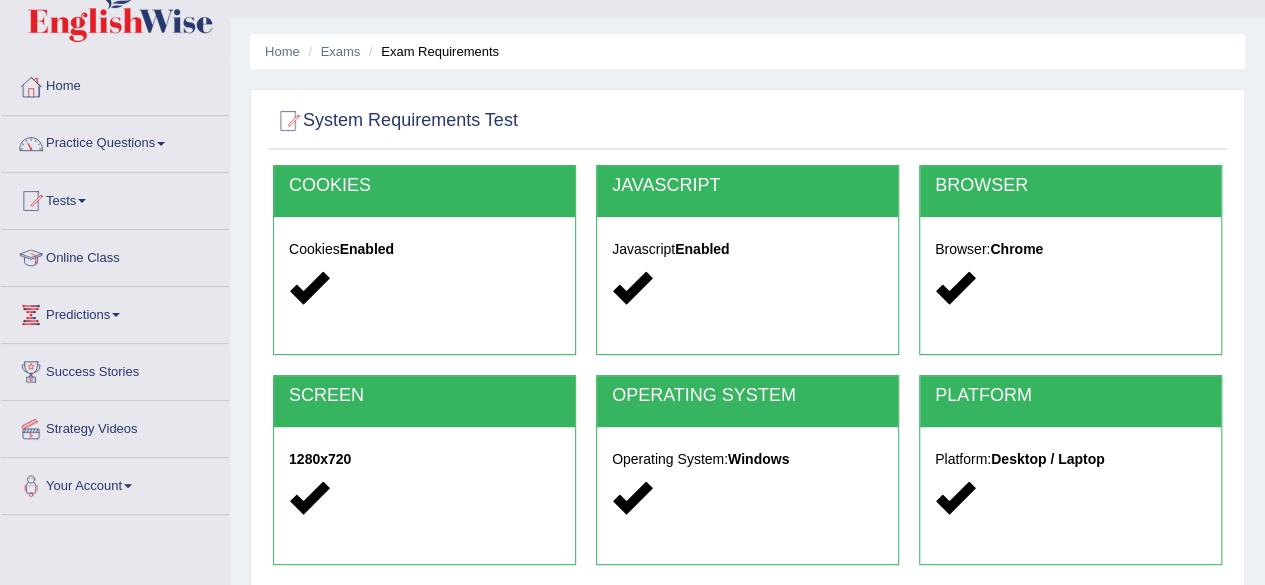 scroll, scrollTop: 0, scrollLeft: 0, axis: both 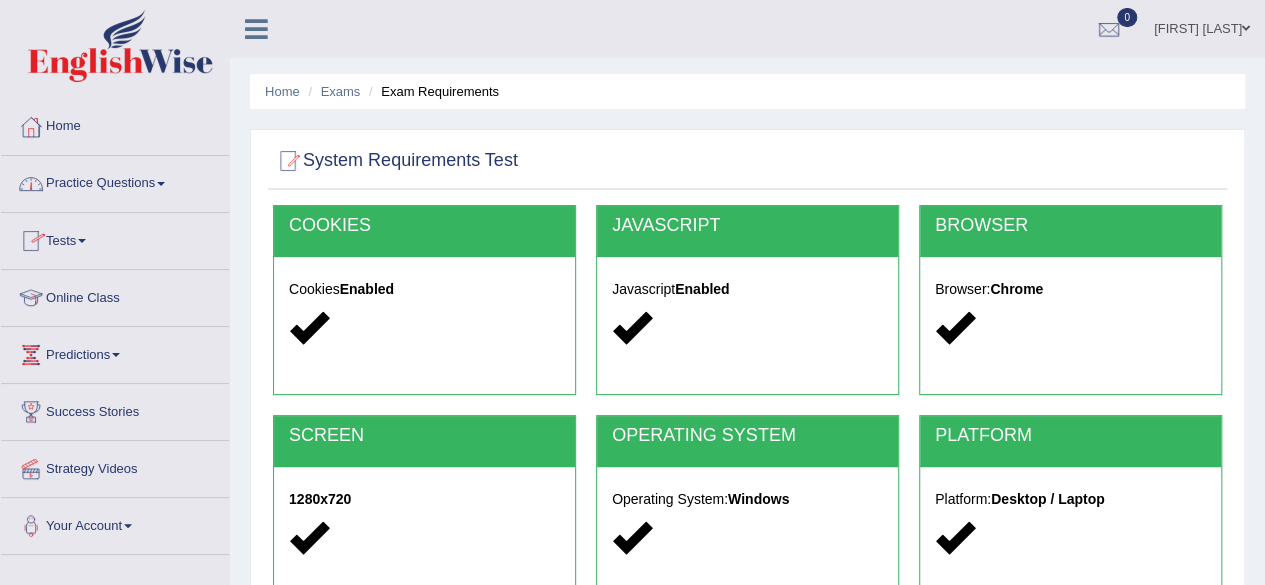 click at bounding box center (82, 241) 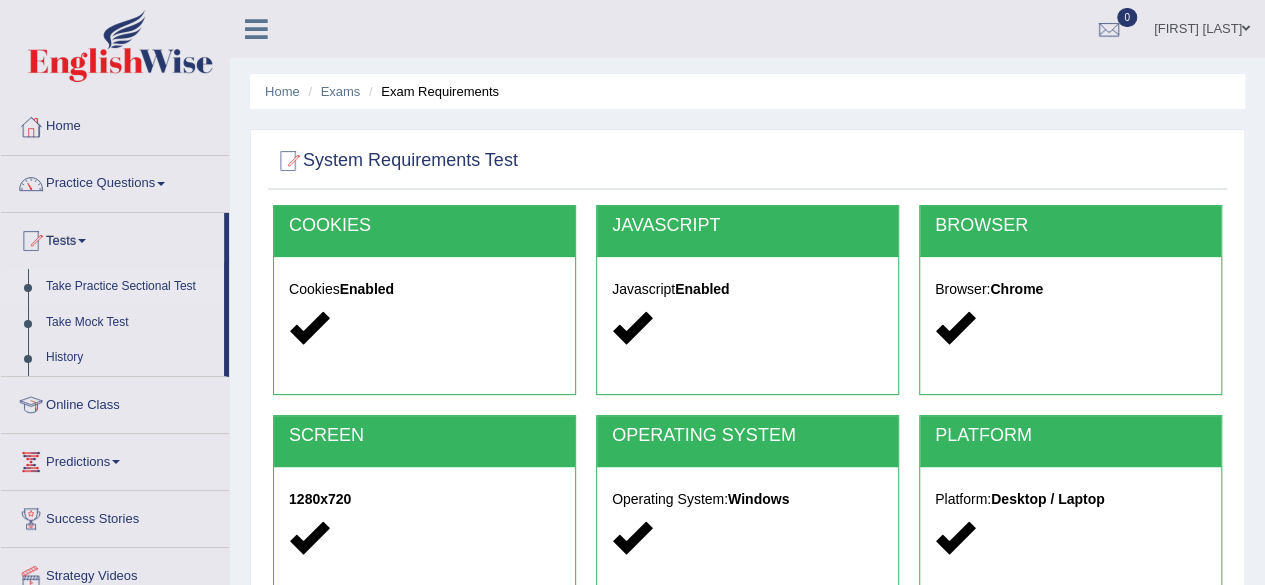 click on "Take Practice Sectional Test" at bounding box center [130, 287] 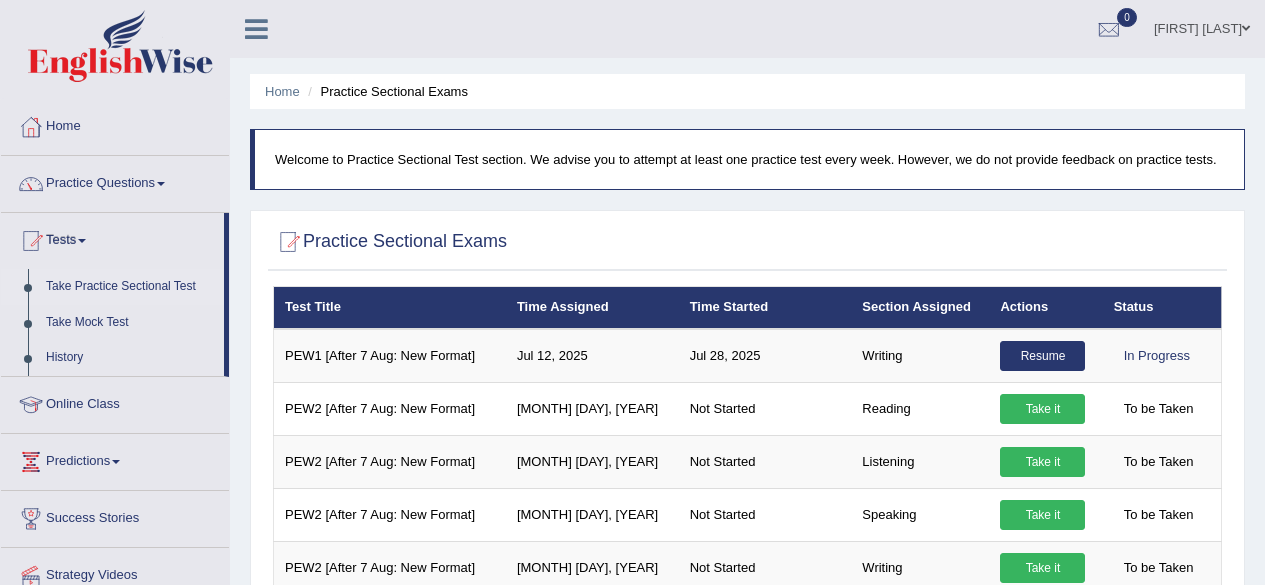 scroll, scrollTop: 0, scrollLeft: 0, axis: both 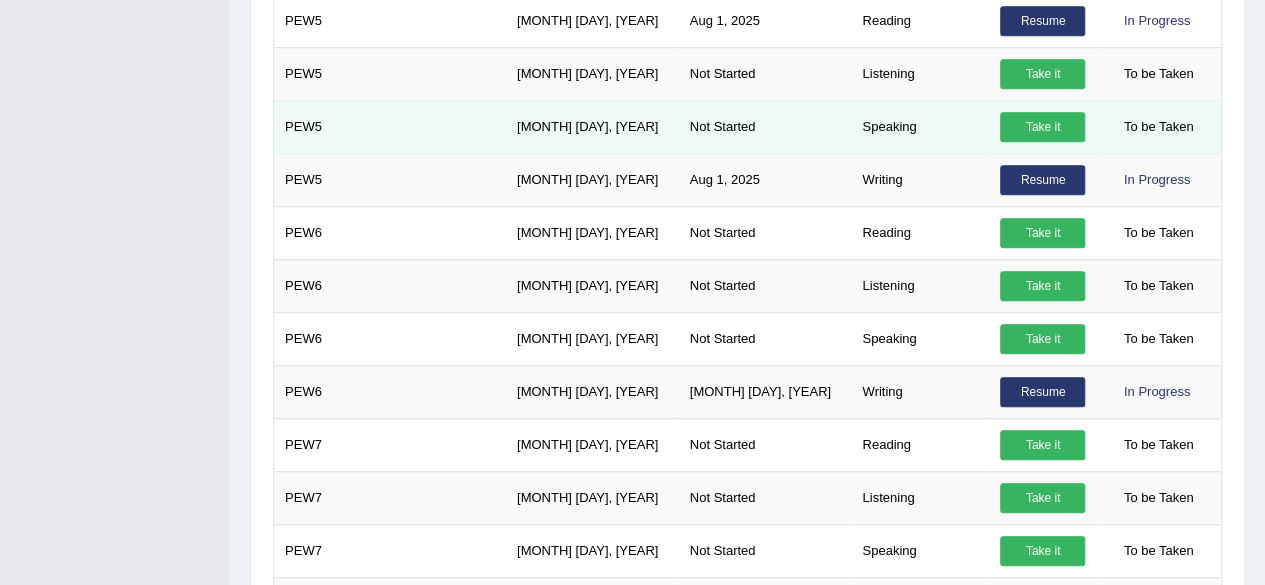 click on "Take it" at bounding box center (1042, 127) 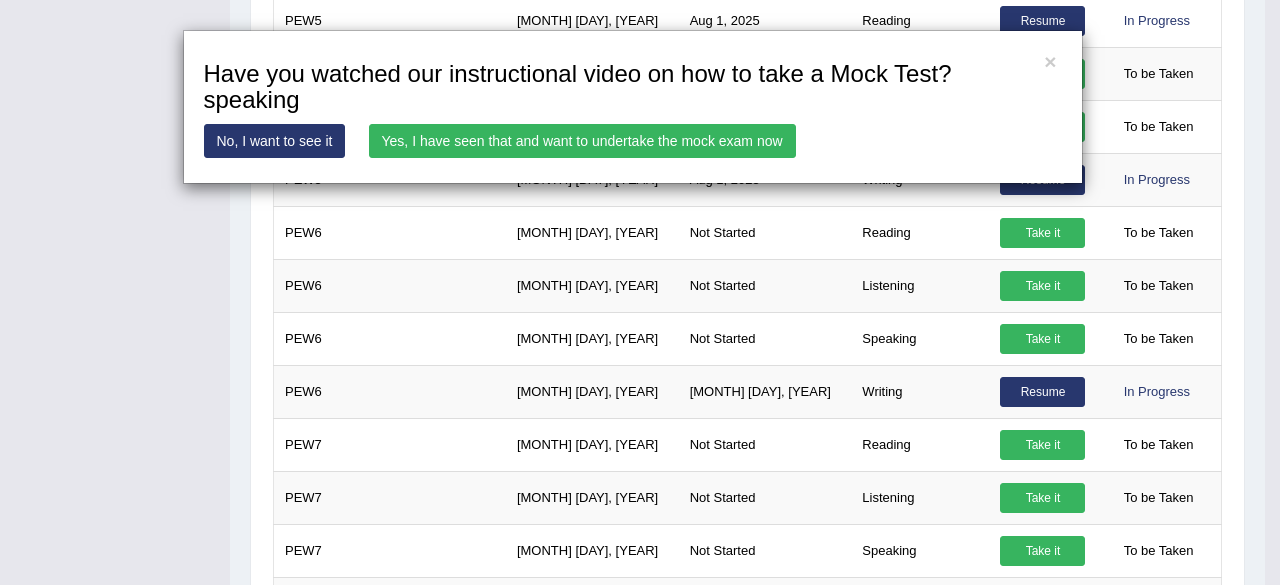 click on "Yes, I have seen that and want to undertake the mock exam now" at bounding box center [582, 141] 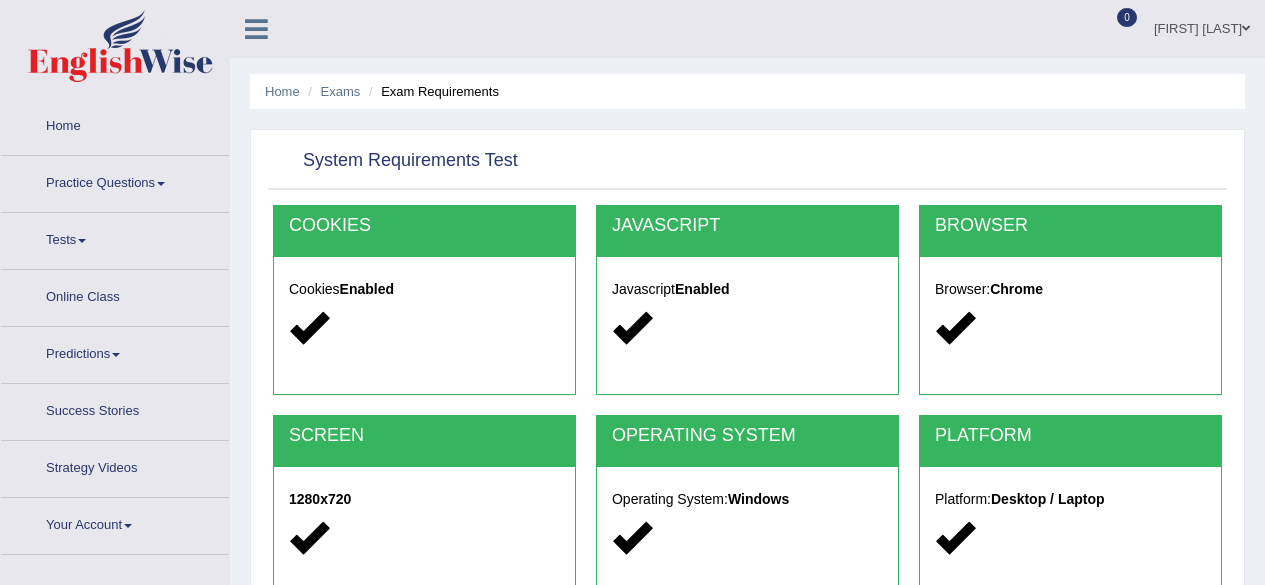 scroll, scrollTop: 0, scrollLeft: 0, axis: both 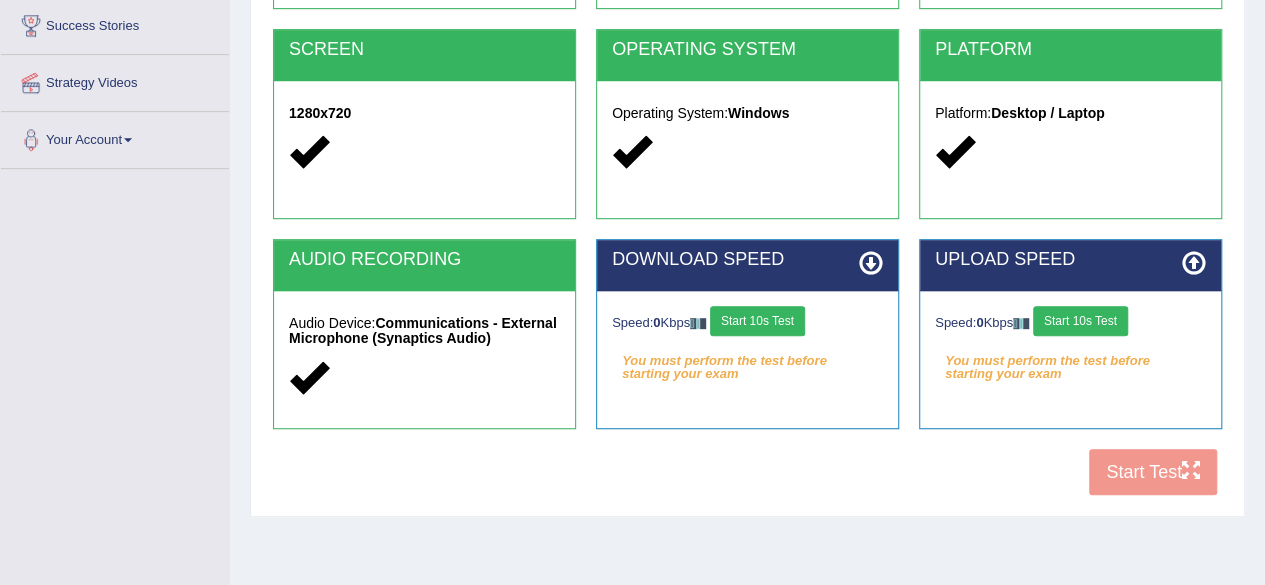 click on "Start 10s Test" at bounding box center (1080, 321) 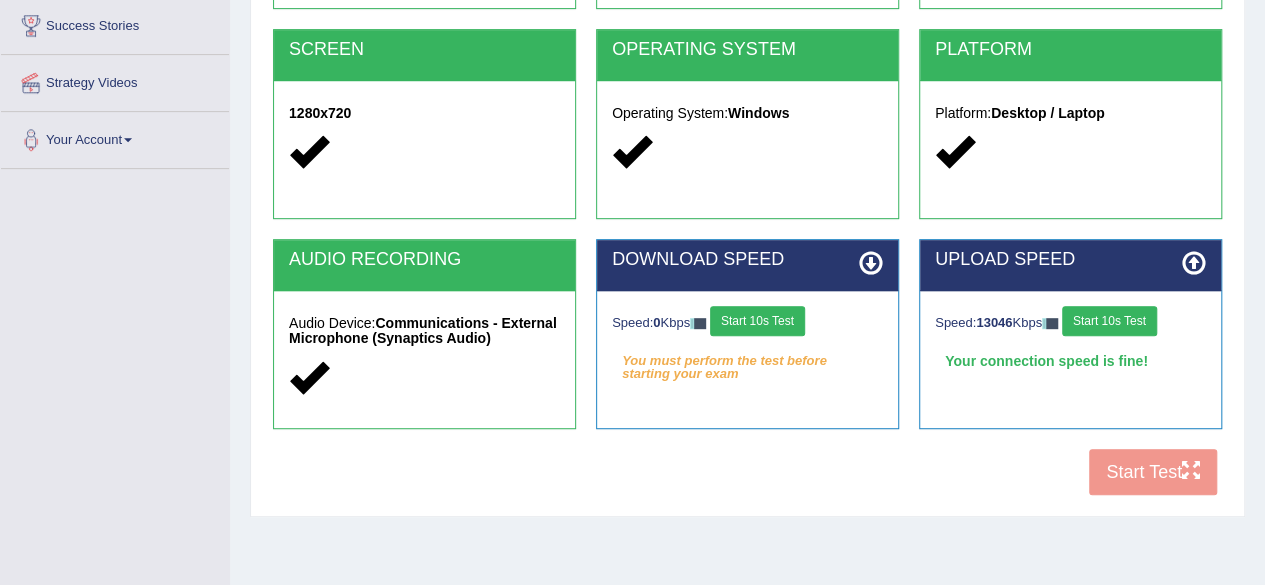 click on "Start 10s Test" at bounding box center [757, 321] 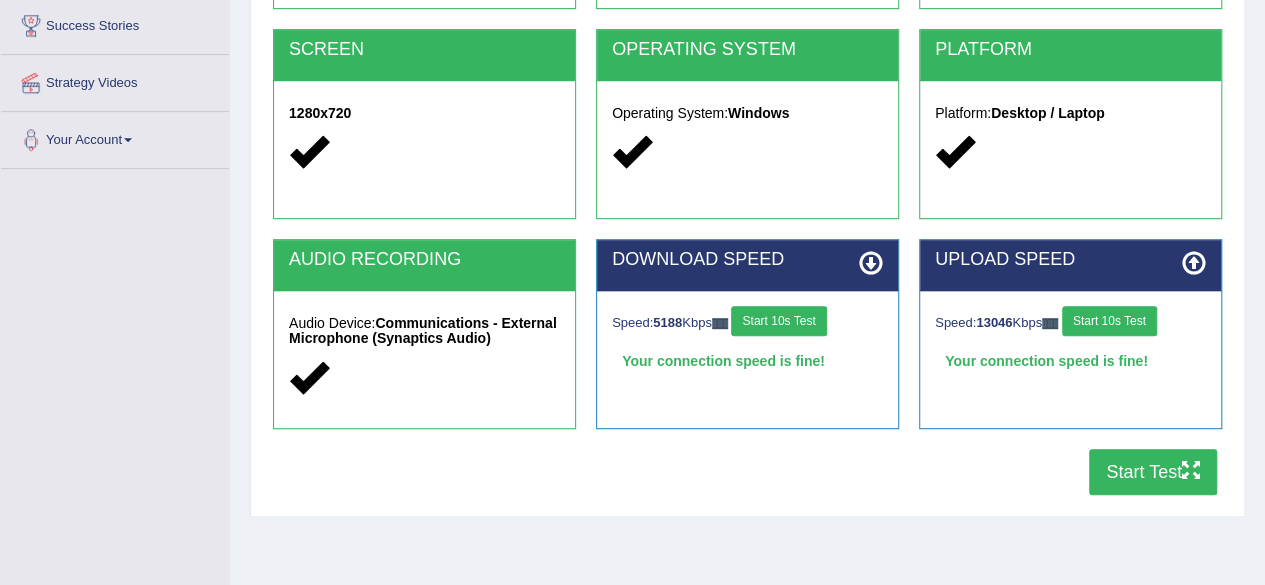 click on "Start Test" at bounding box center [1153, 472] 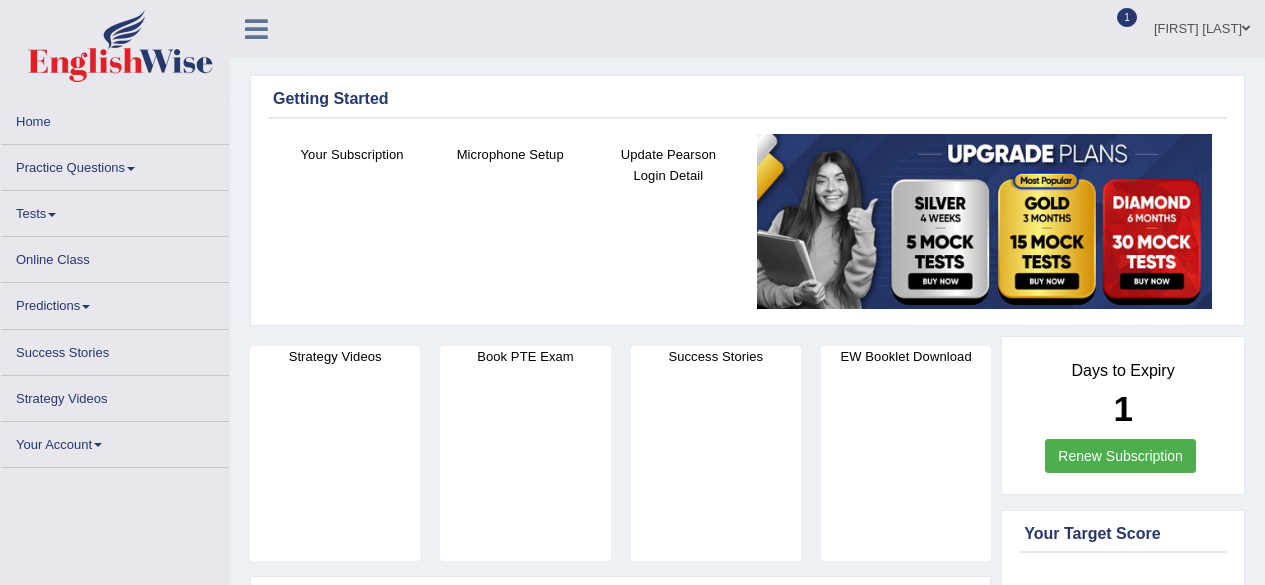 scroll, scrollTop: 0, scrollLeft: 0, axis: both 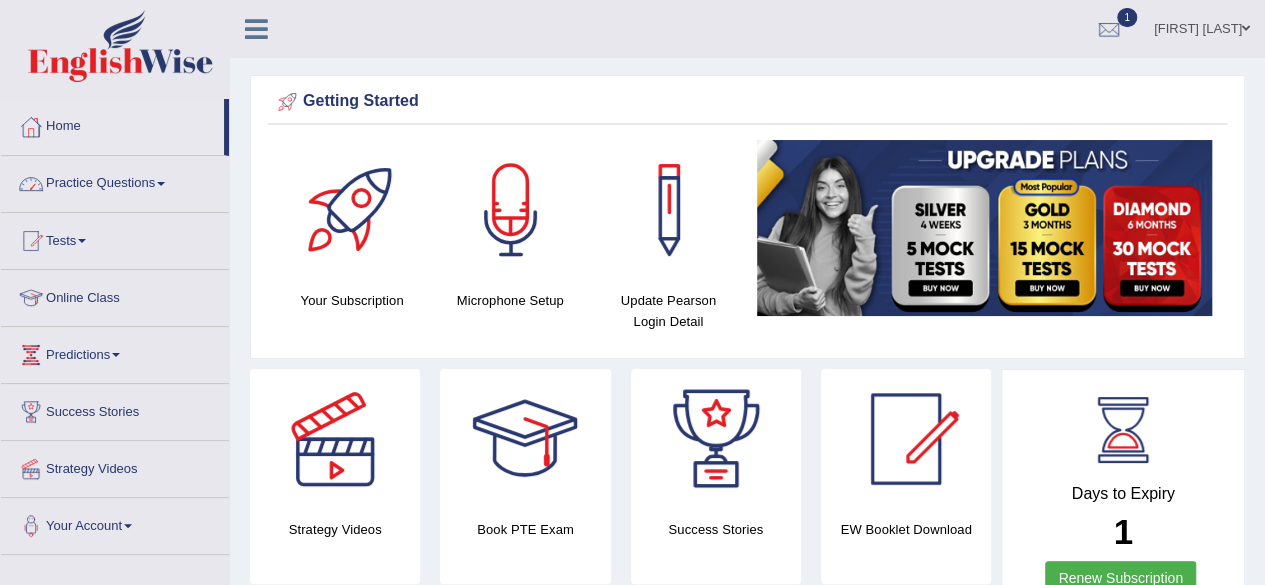 click on "Tests" at bounding box center (115, 238) 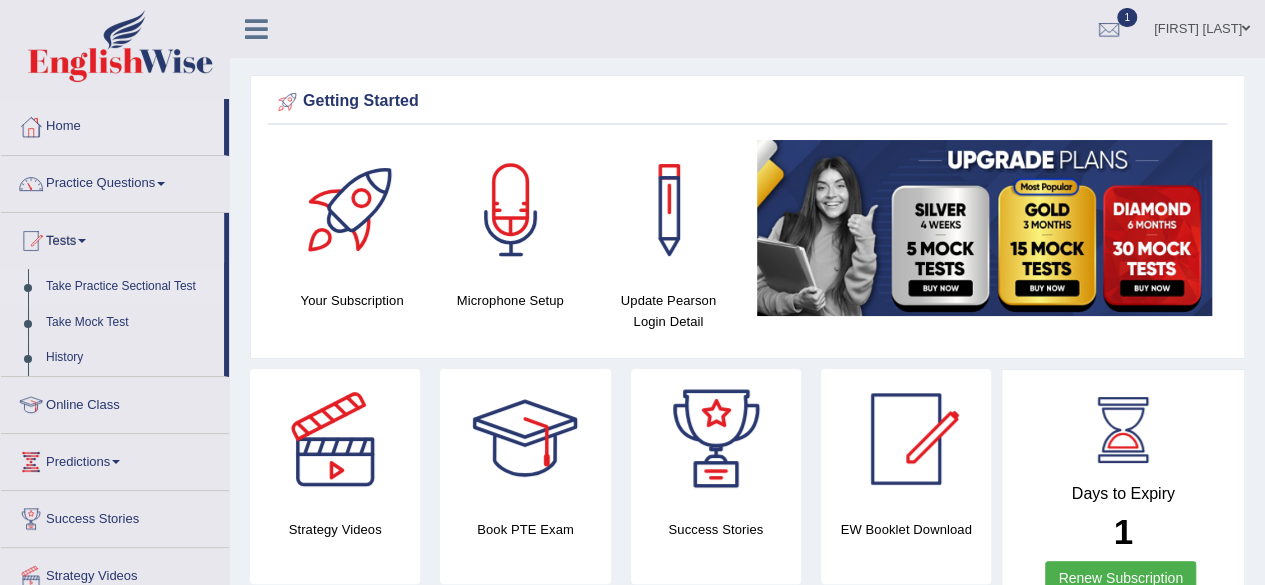 click on "Take Practice Sectional Test" at bounding box center [130, 287] 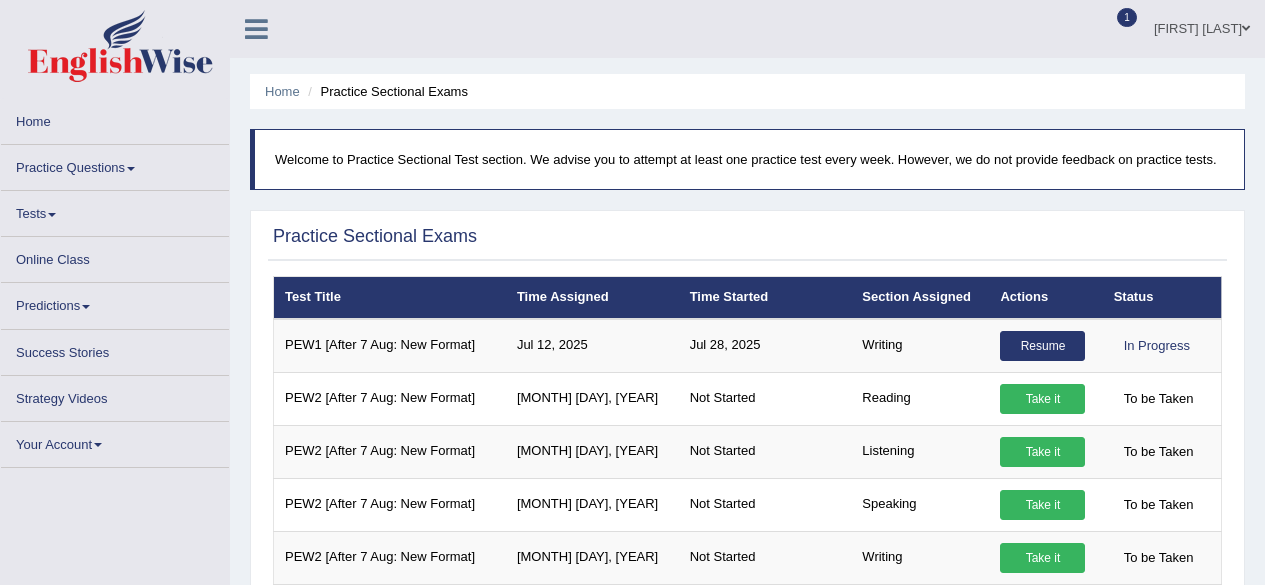 scroll, scrollTop: 0, scrollLeft: 0, axis: both 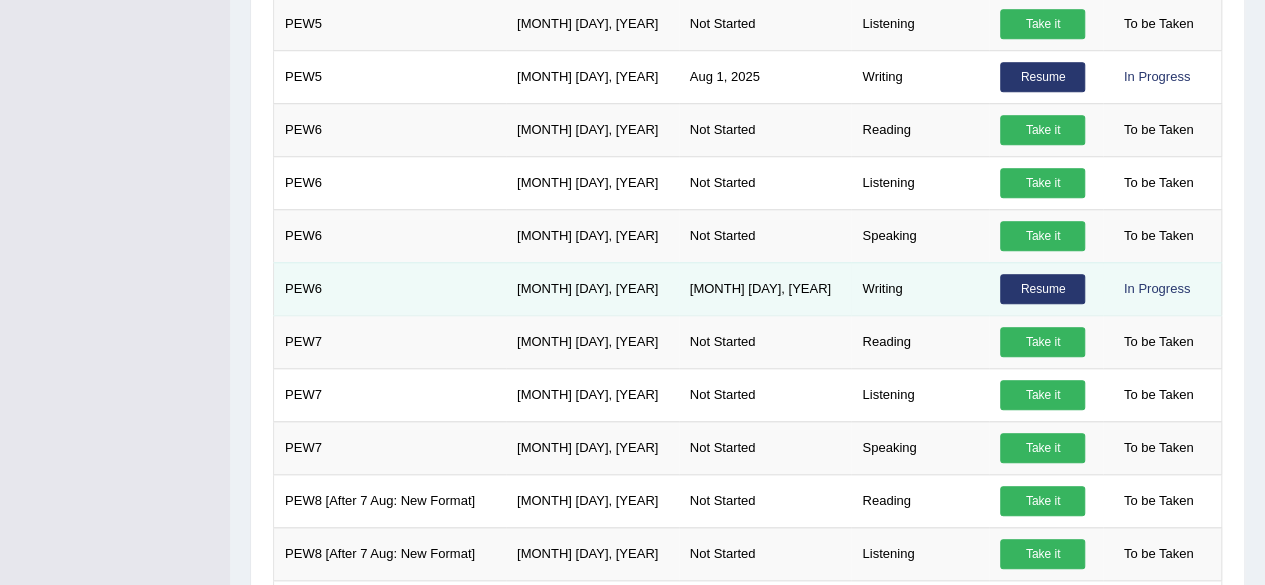 click on "Resume" at bounding box center (1042, 289) 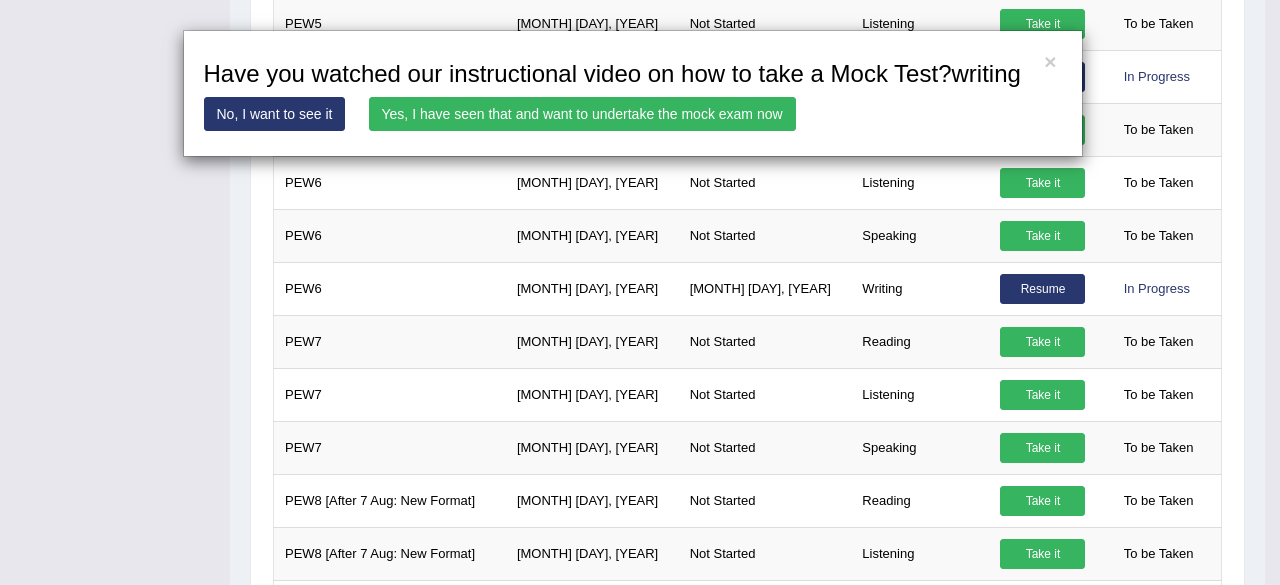 click on "Yes, I have seen that and want to undertake the mock exam now" at bounding box center [582, 114] 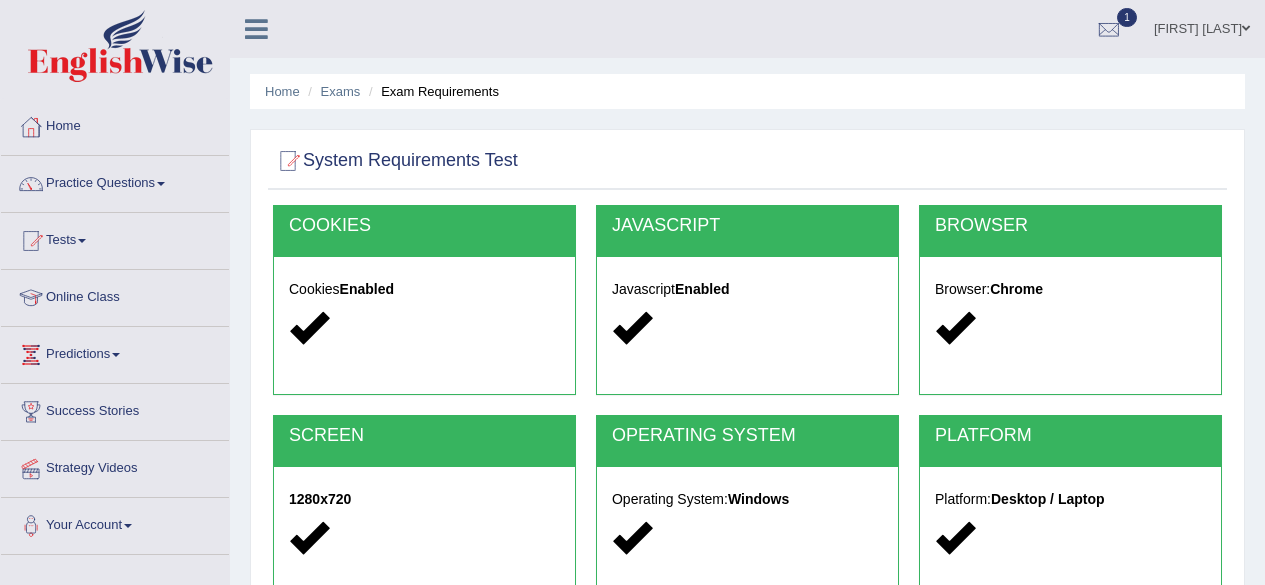 scroll, scrollTop: 0, scrollLeft: 0, axis: both 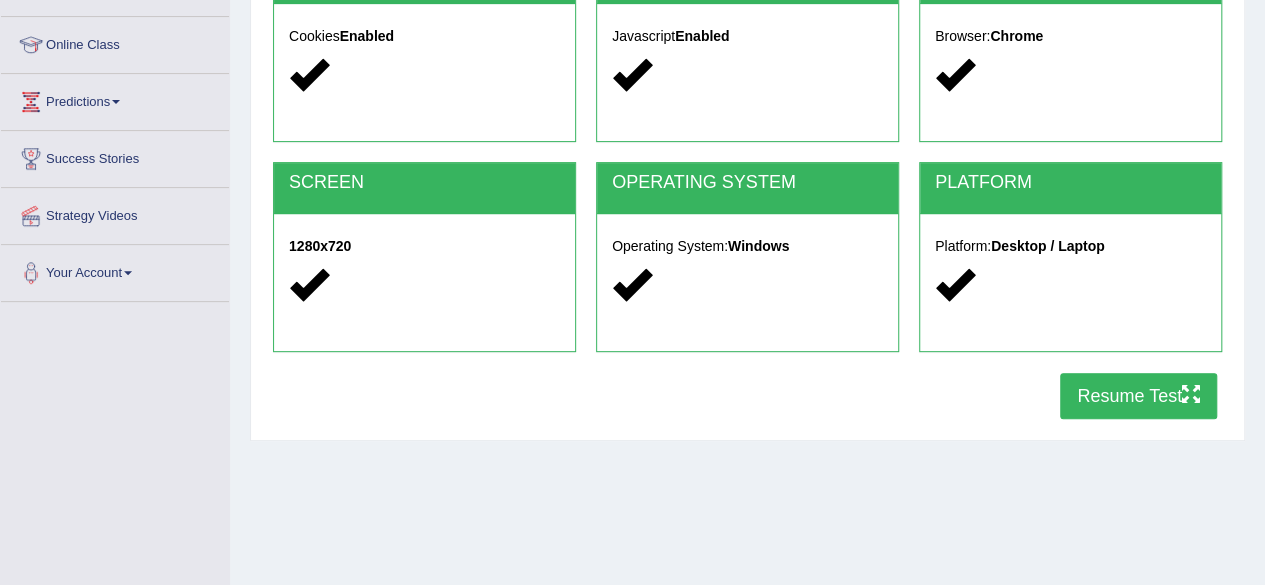 click on "Resume Test" at bounding box center (1138, 396) 